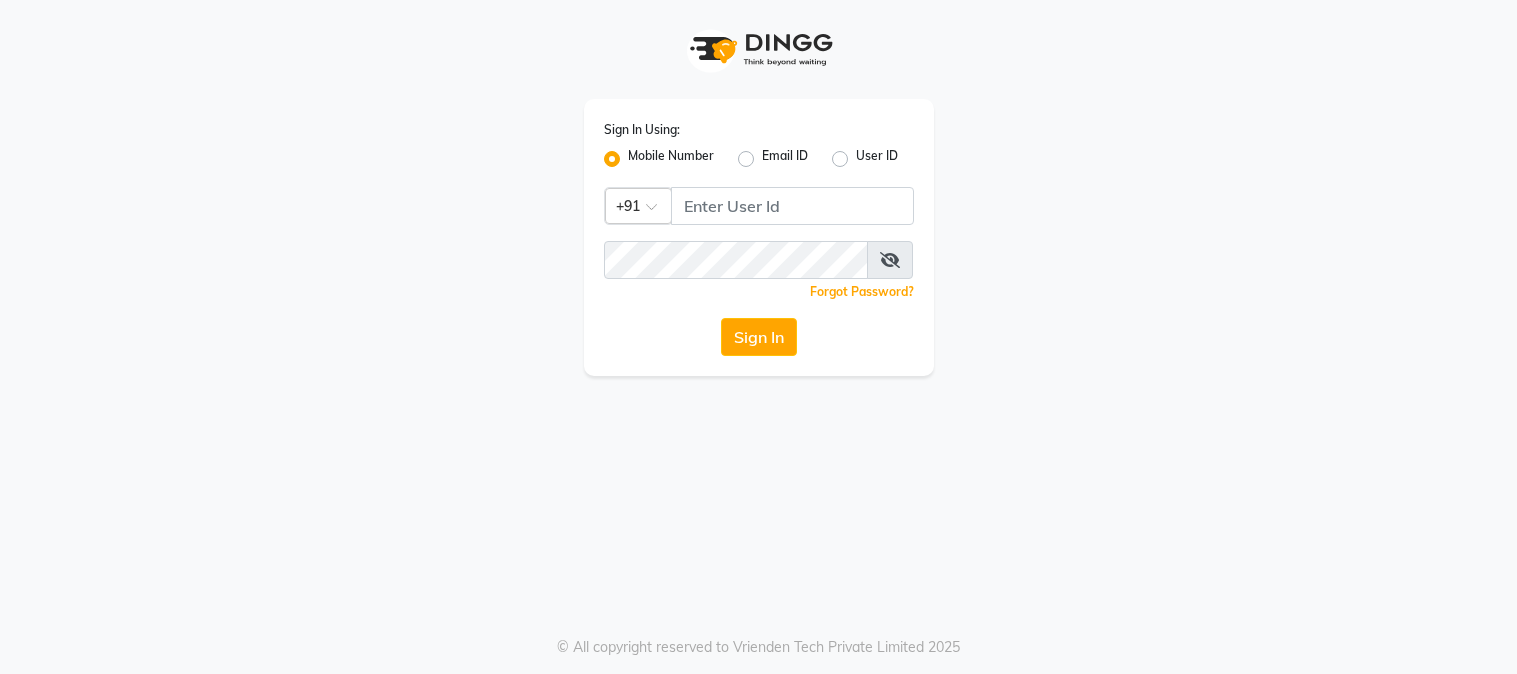 scroll, scrollTop: 0, scrollLeft: 0, axis: both 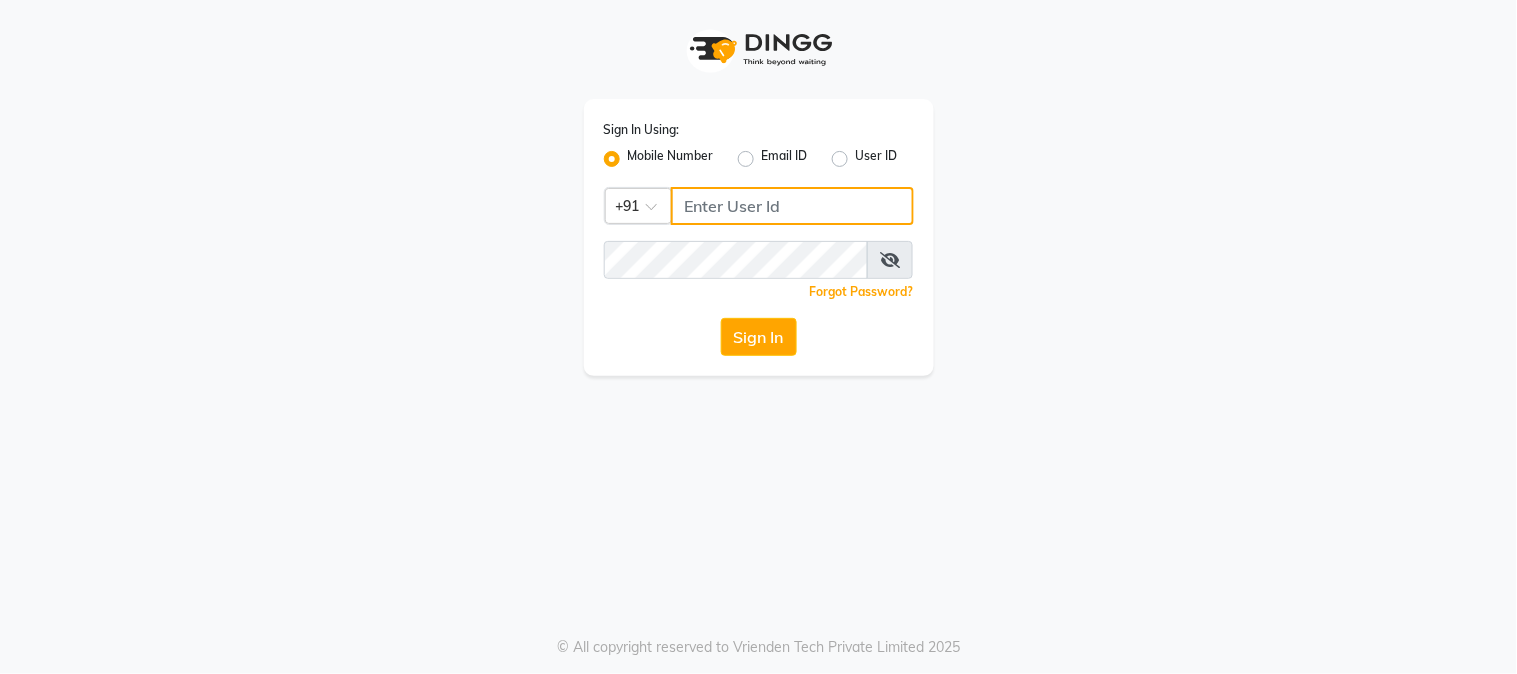 click 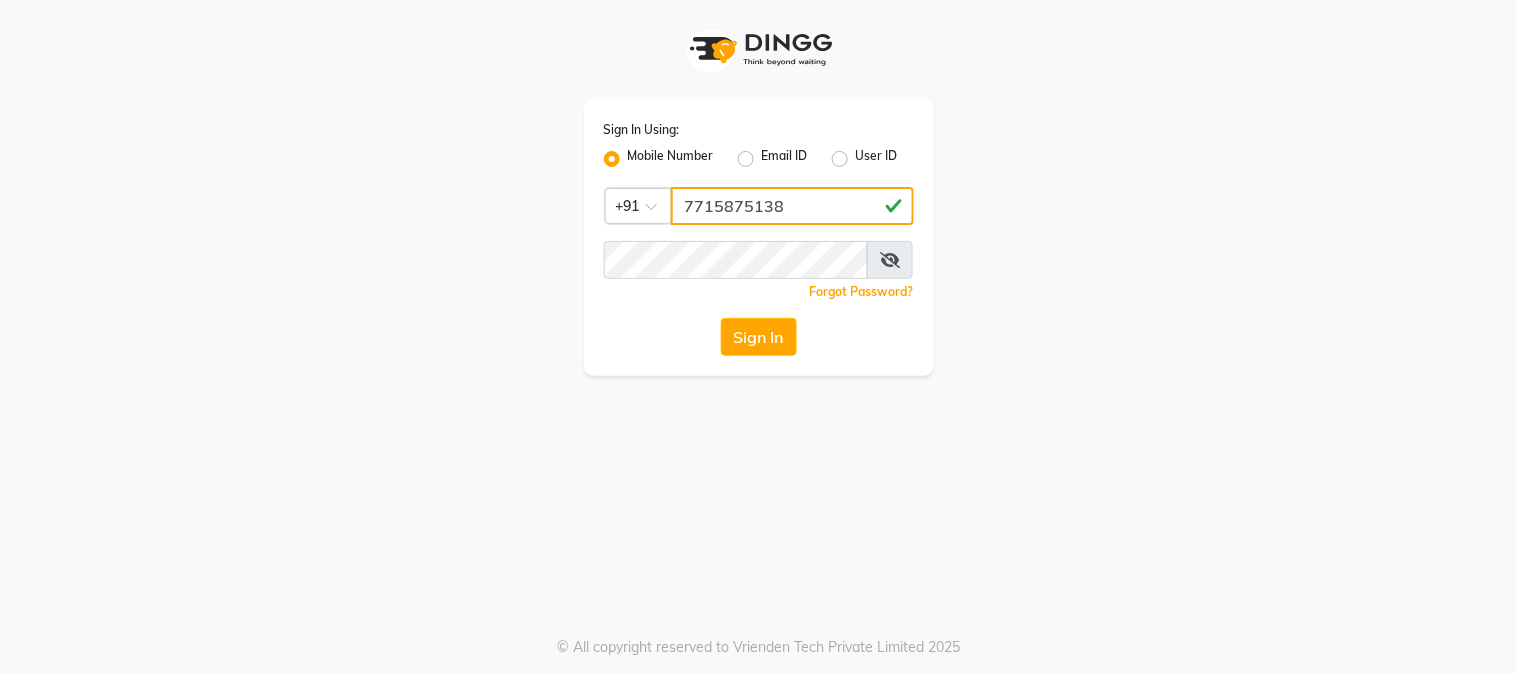 type on "7715875138" 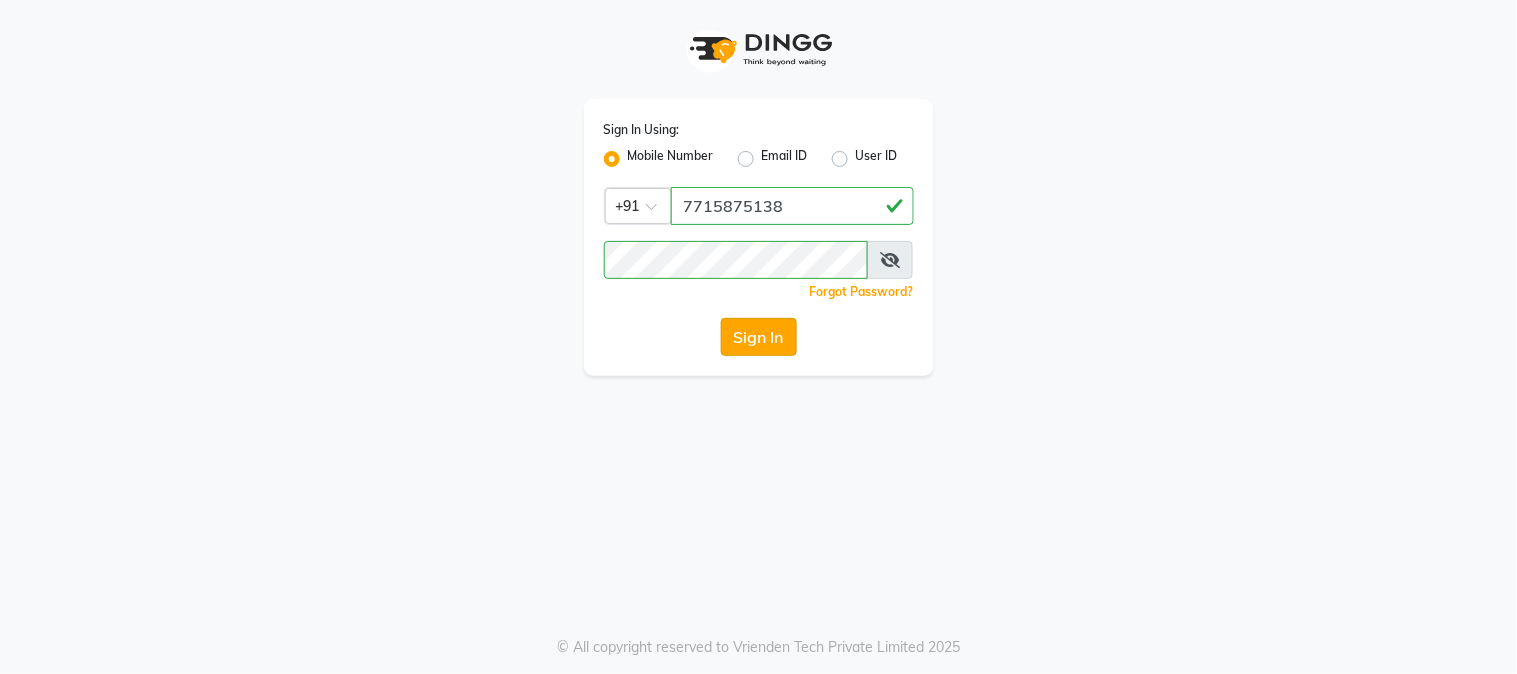 click on "Sign In" 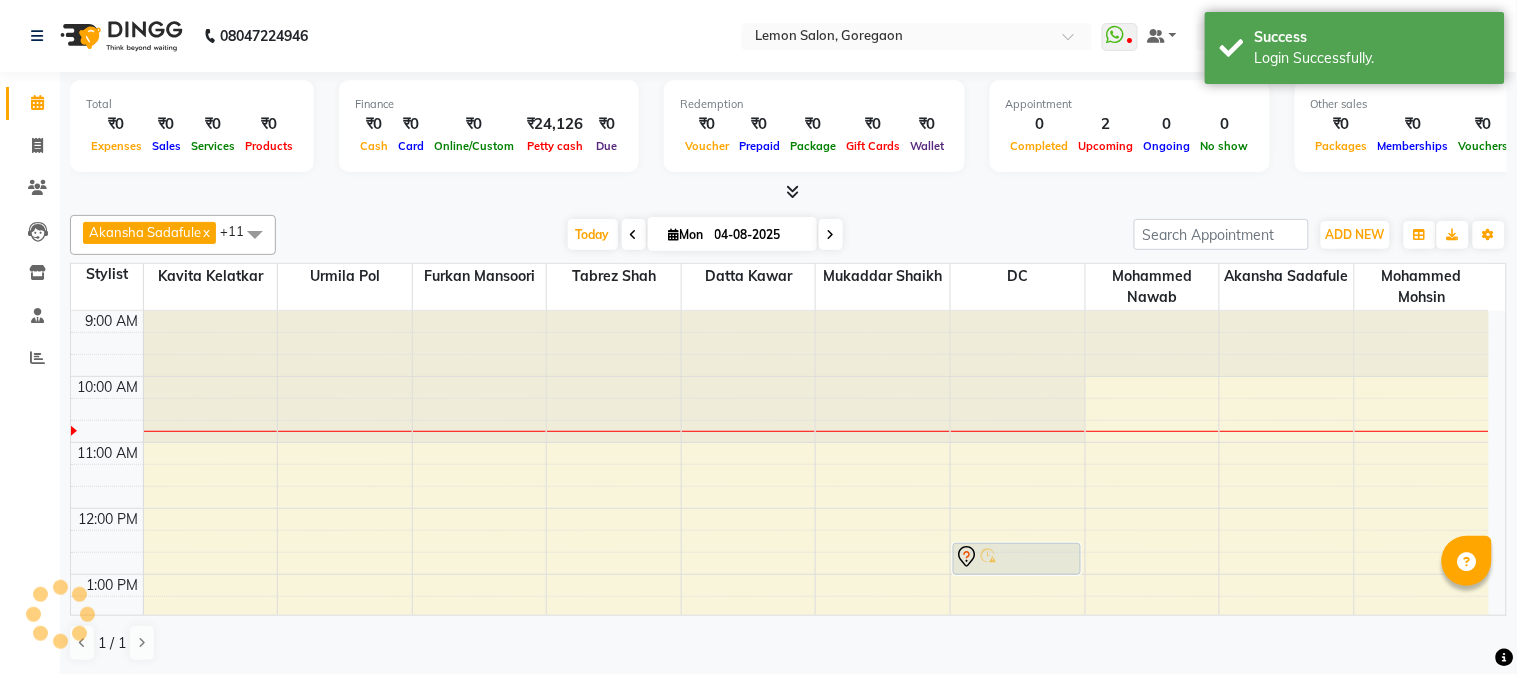 scroll, scrollTop: 0, scrollLeft: 0, axis: both 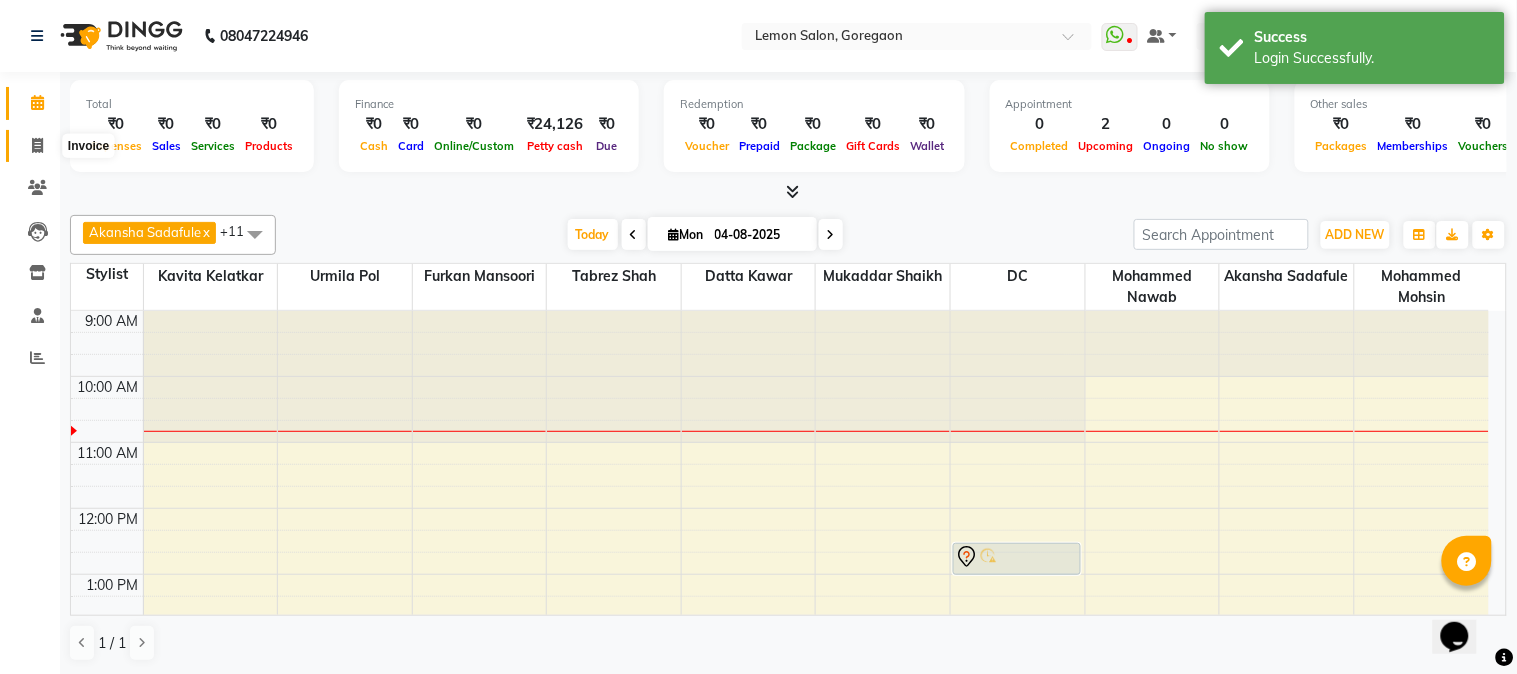 click 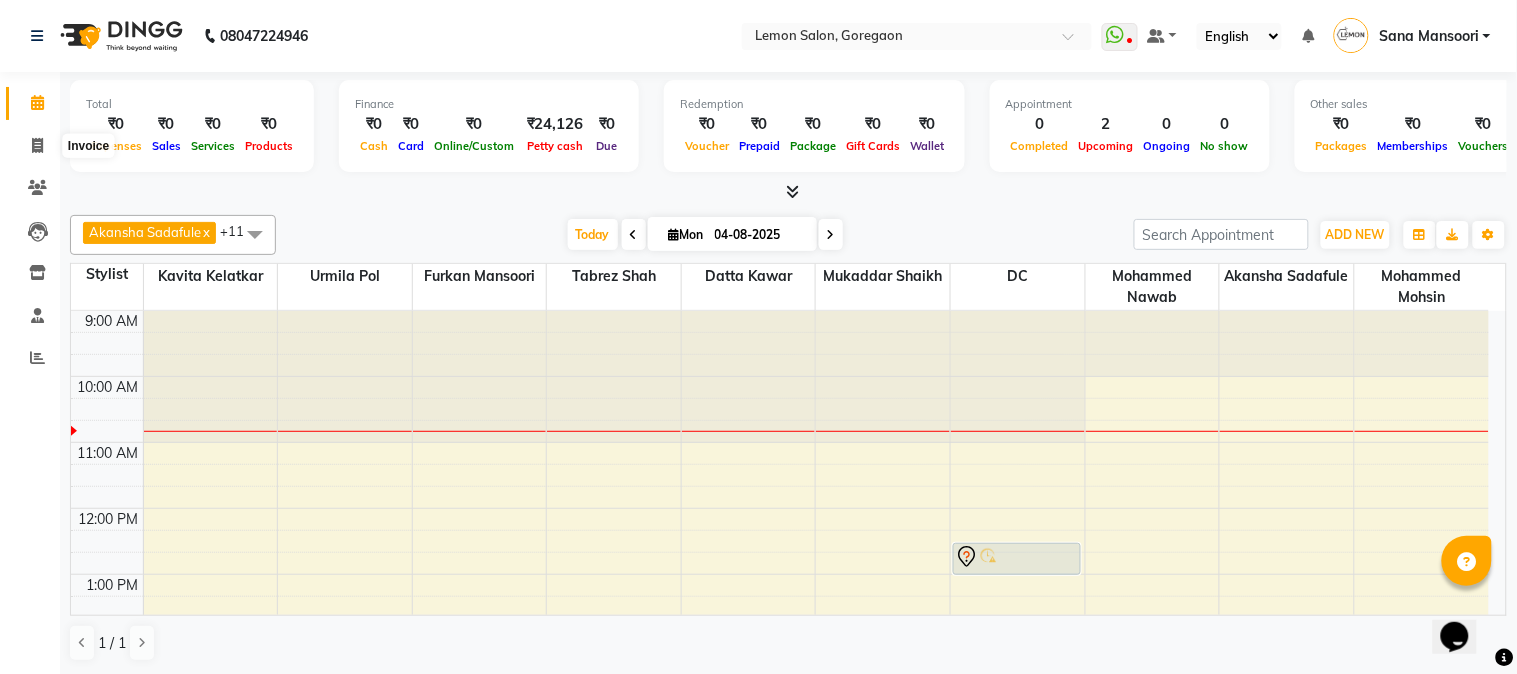 select on "565" 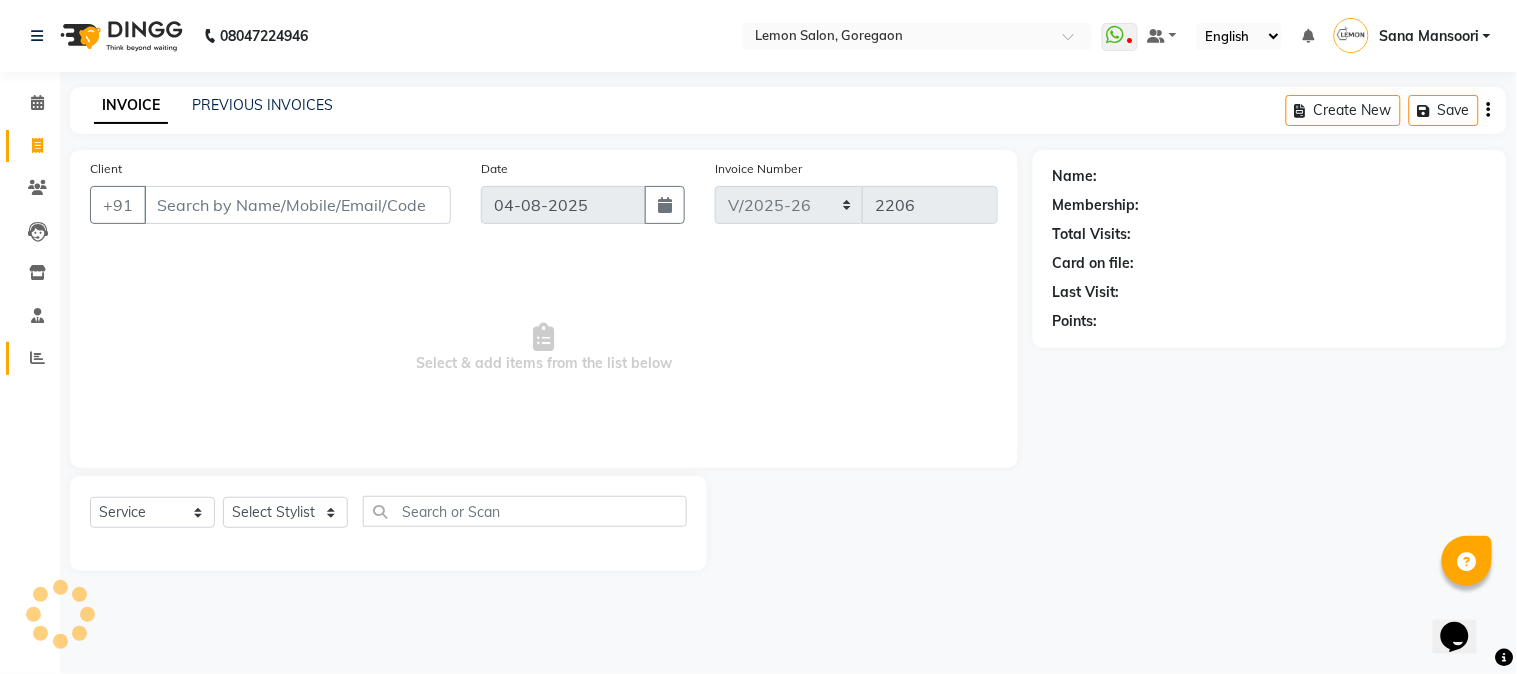click 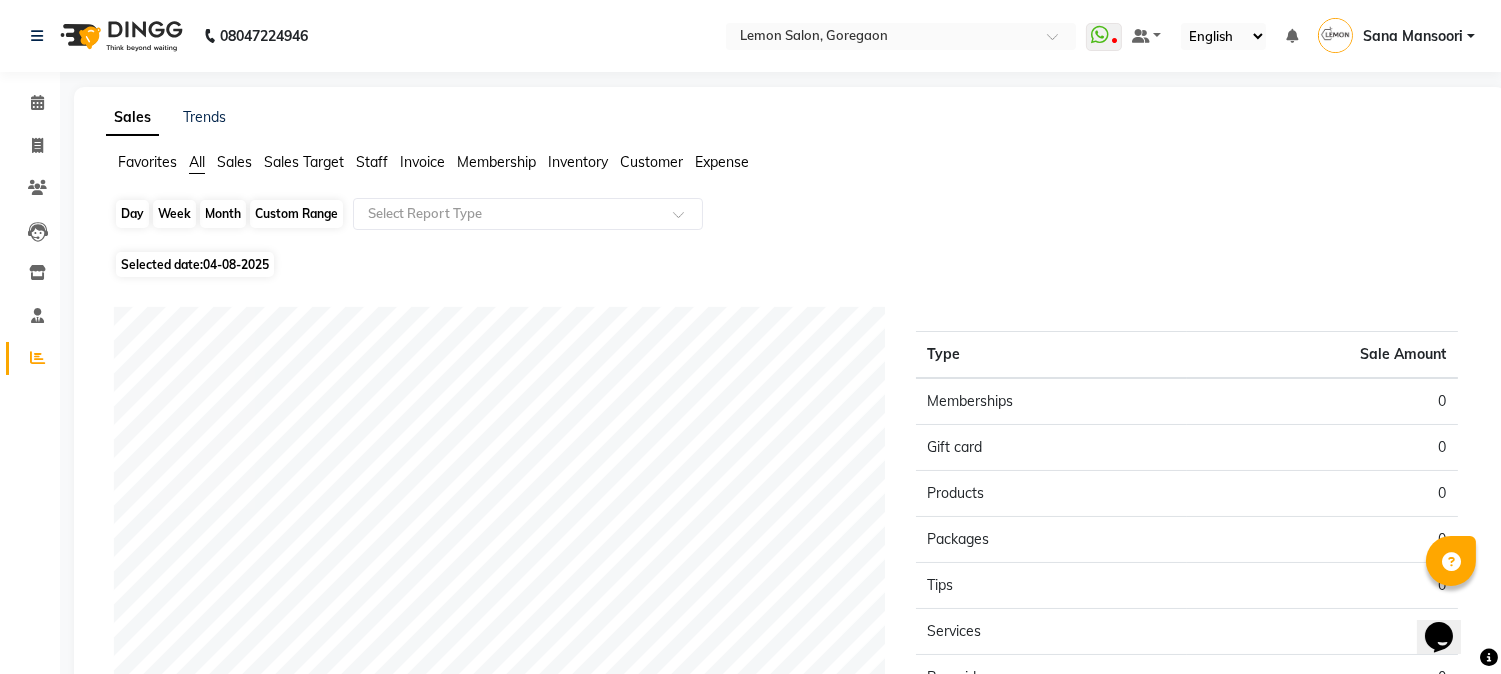 click on "Day" 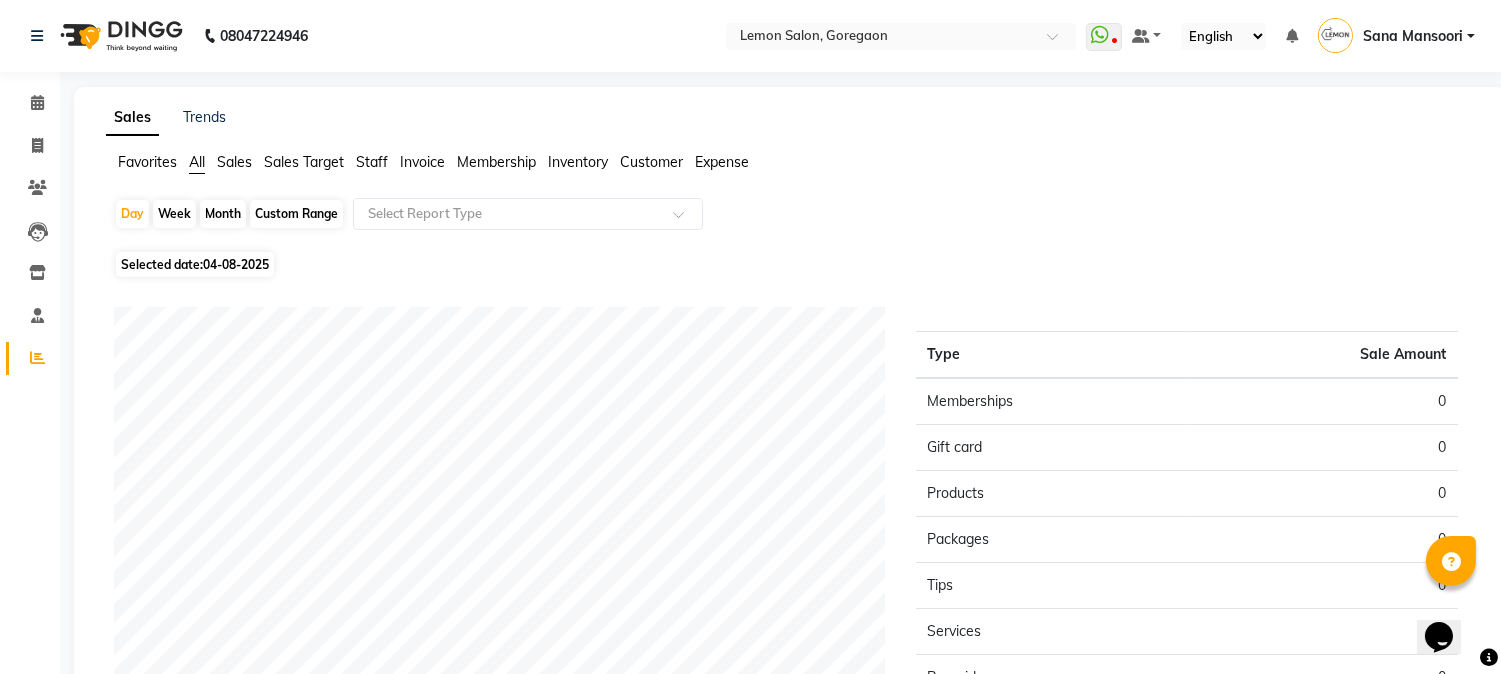 select on "8" 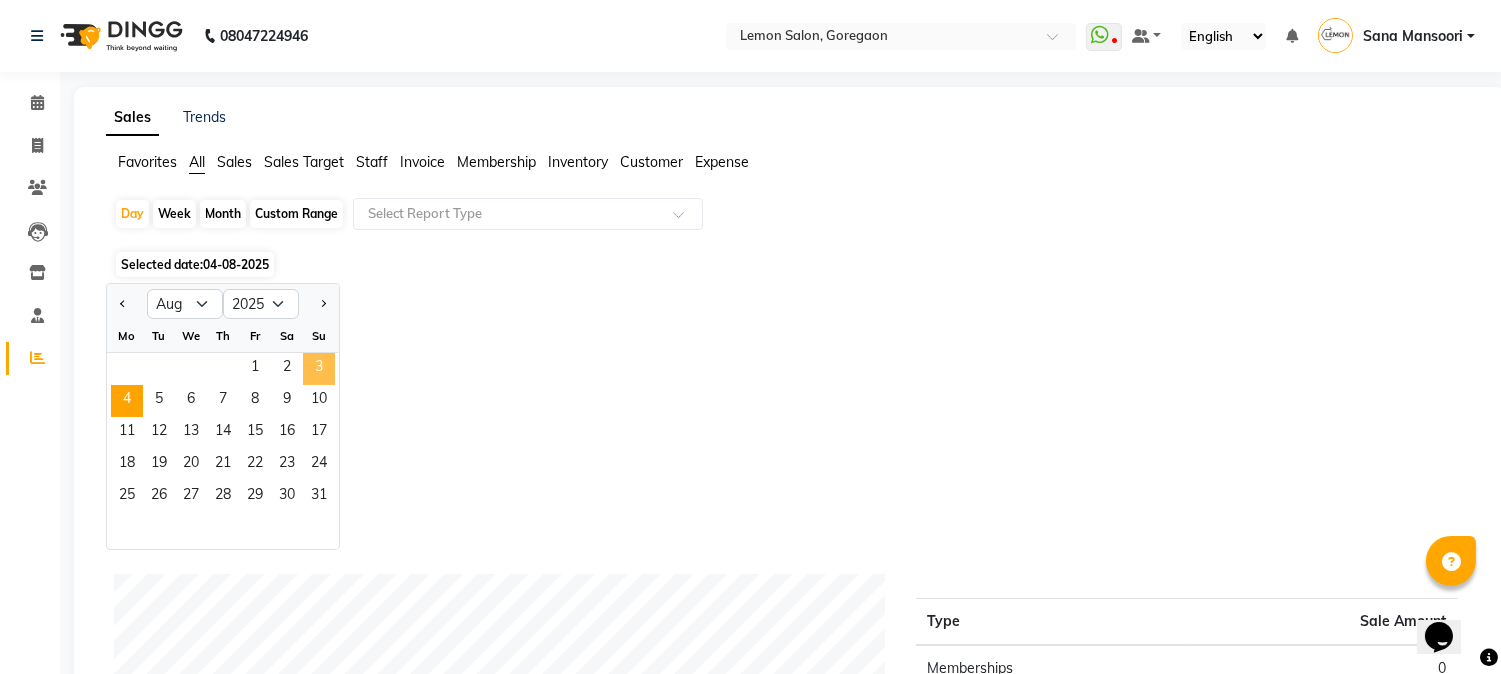 click on "3" 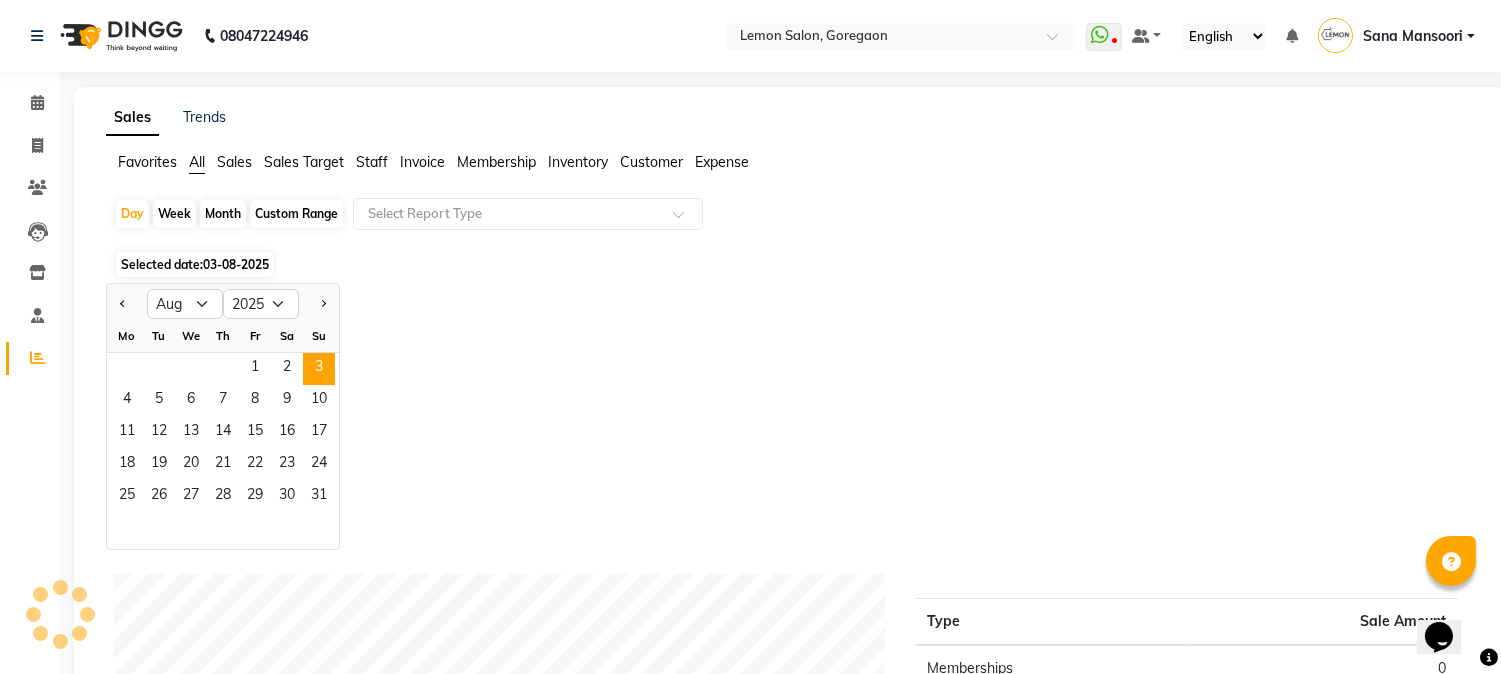 click on "Sales" 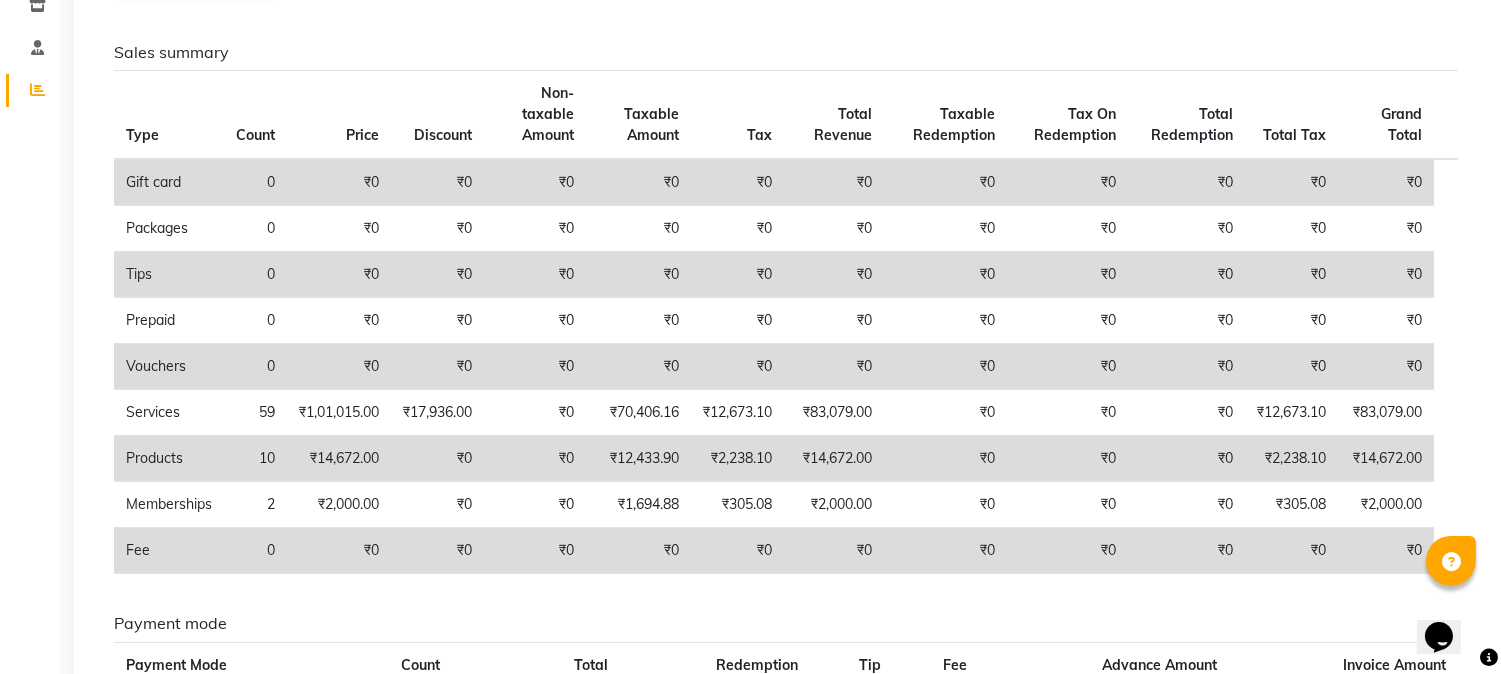scroll, scrollTop: 0, scrollLeft: 0, axis: both 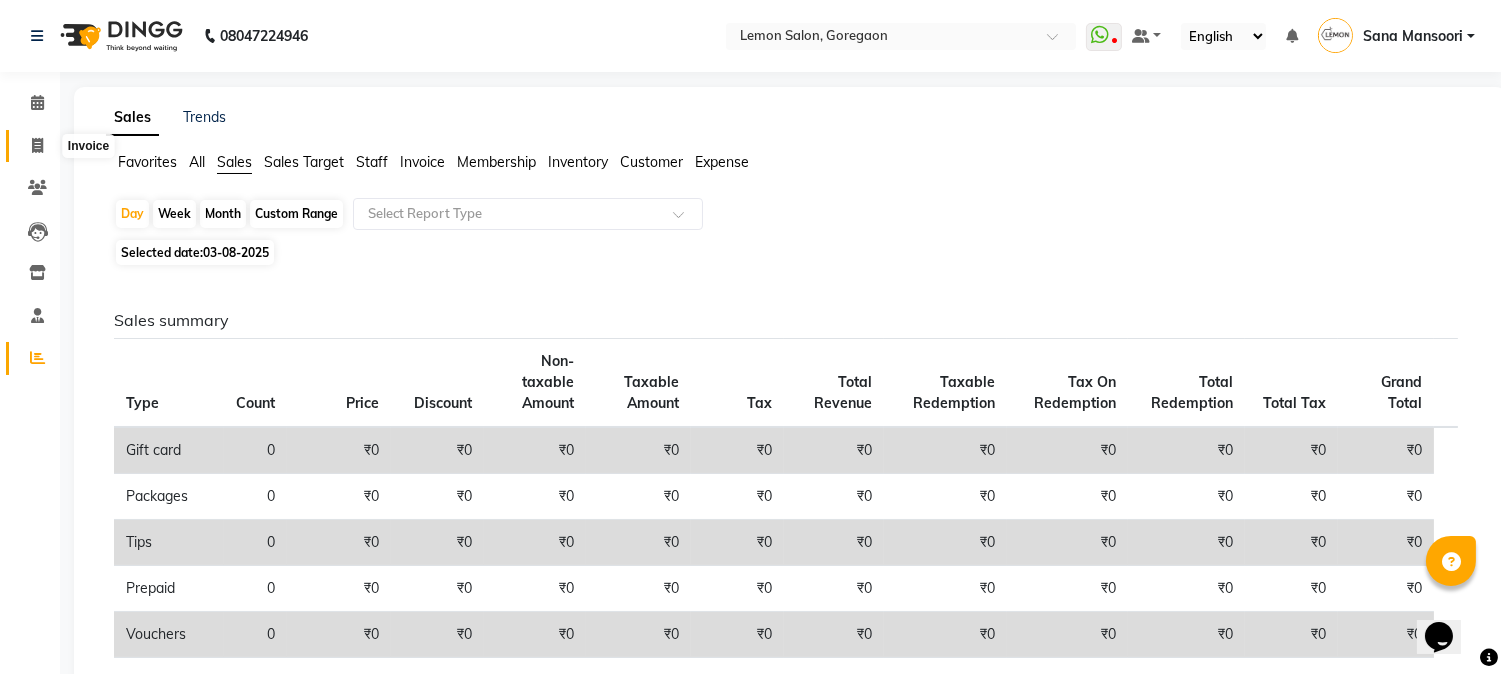 click 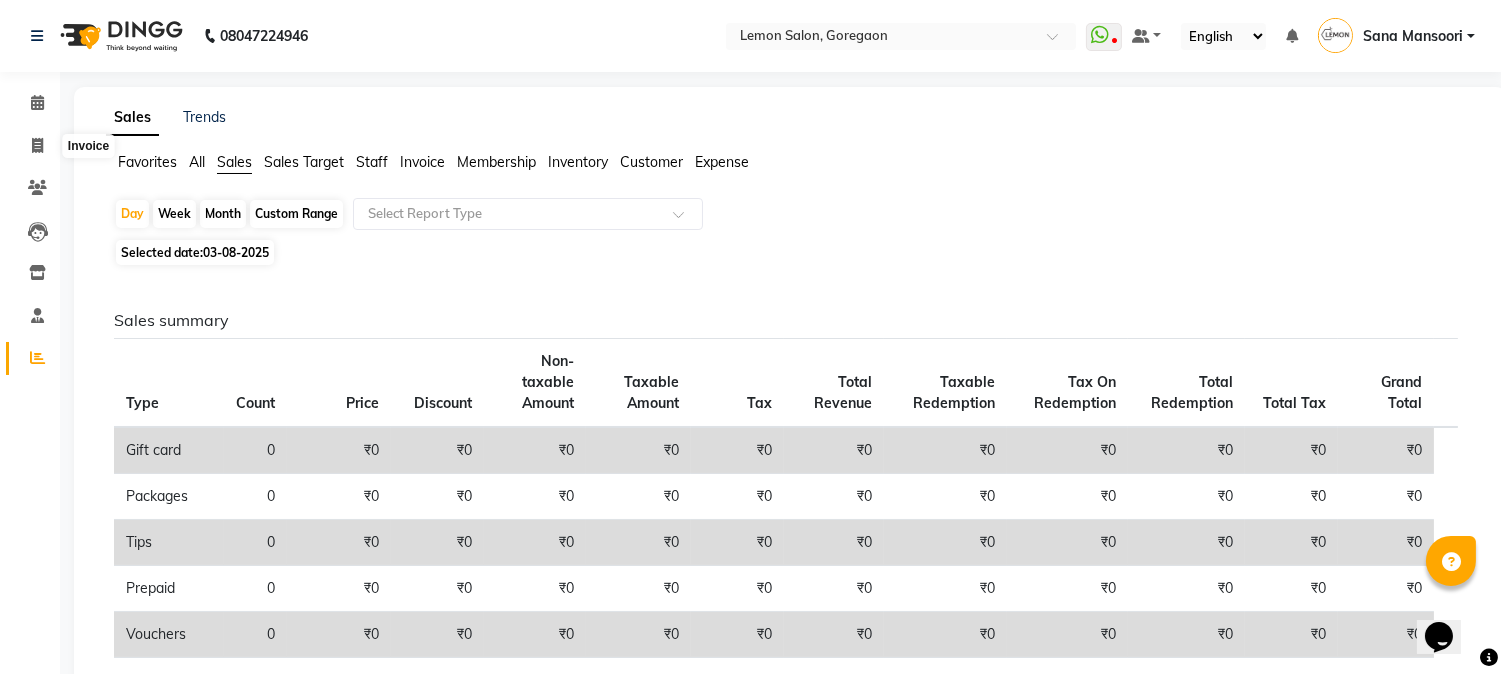 select on "565" 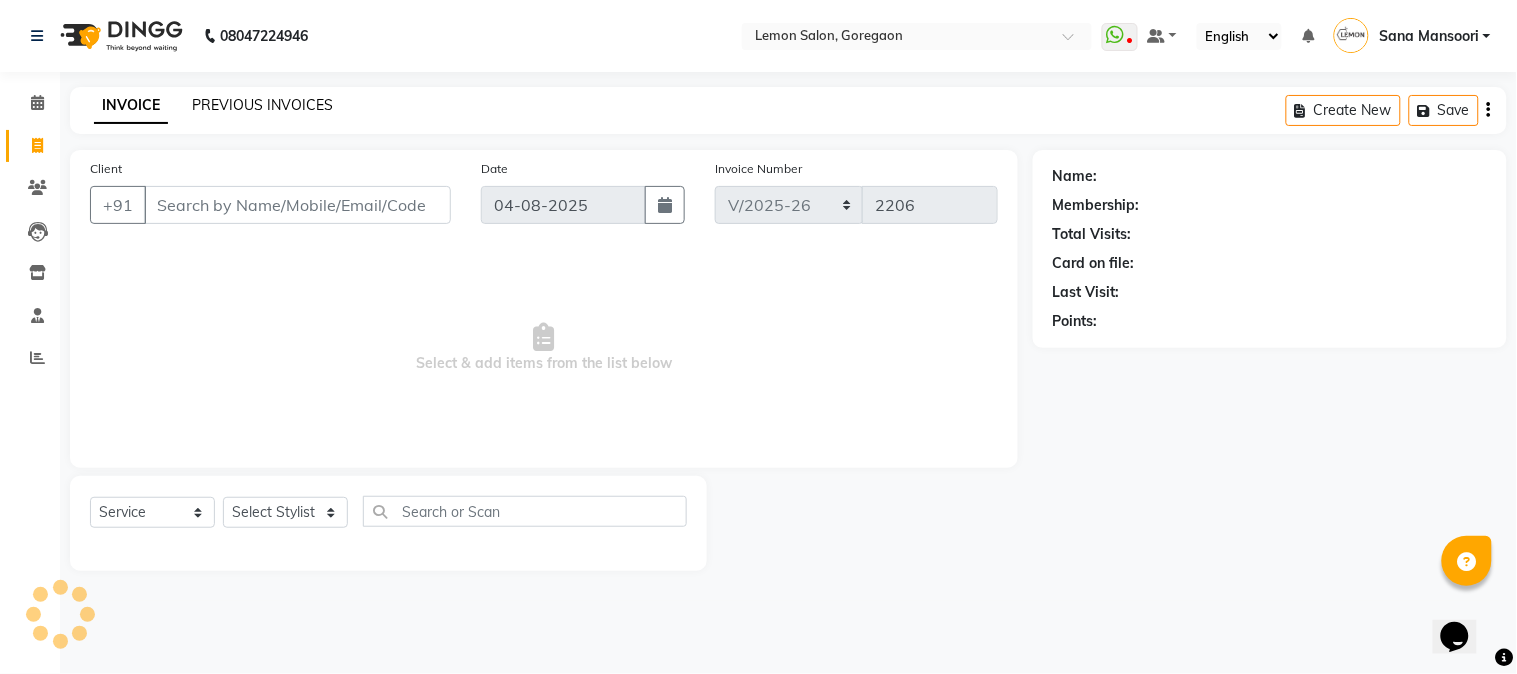 click on "PREVIOUS INVOICES" 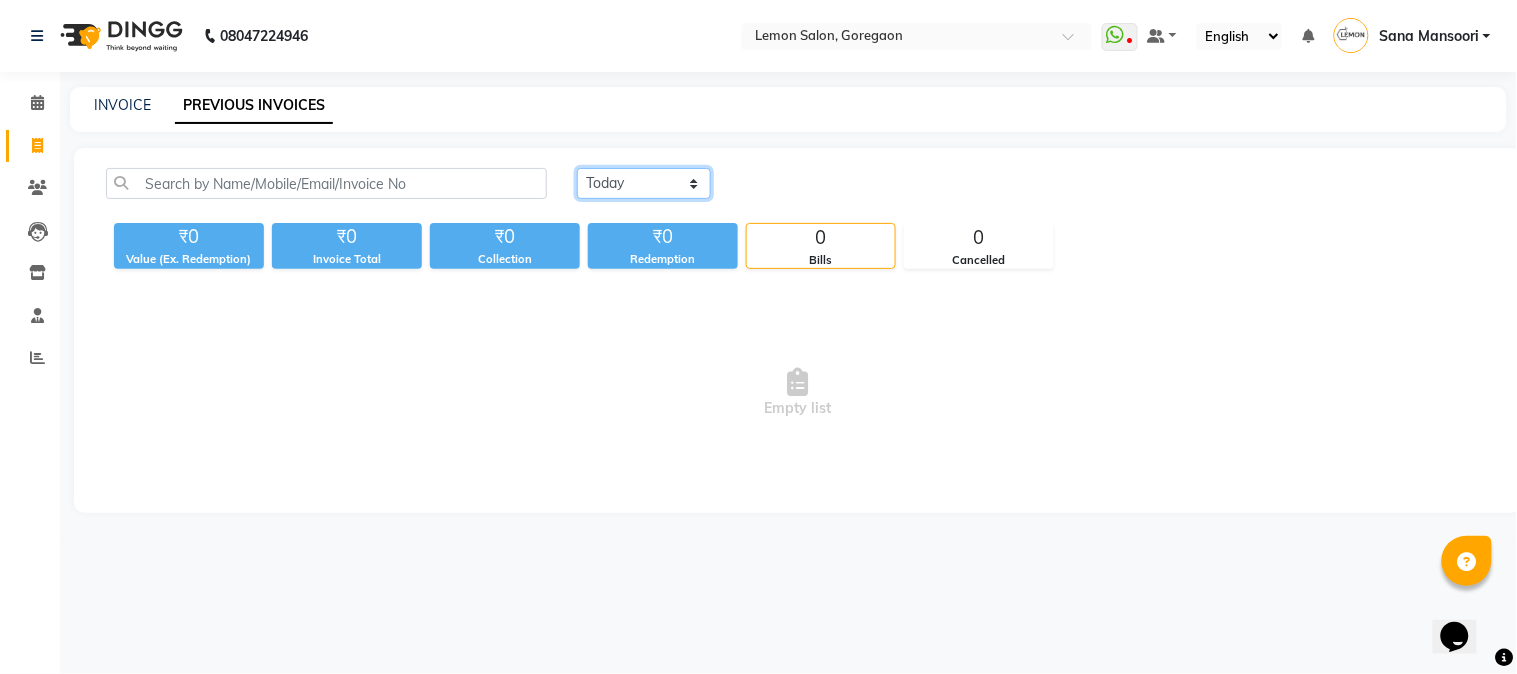 click on "Today Yesterday Custom Range" 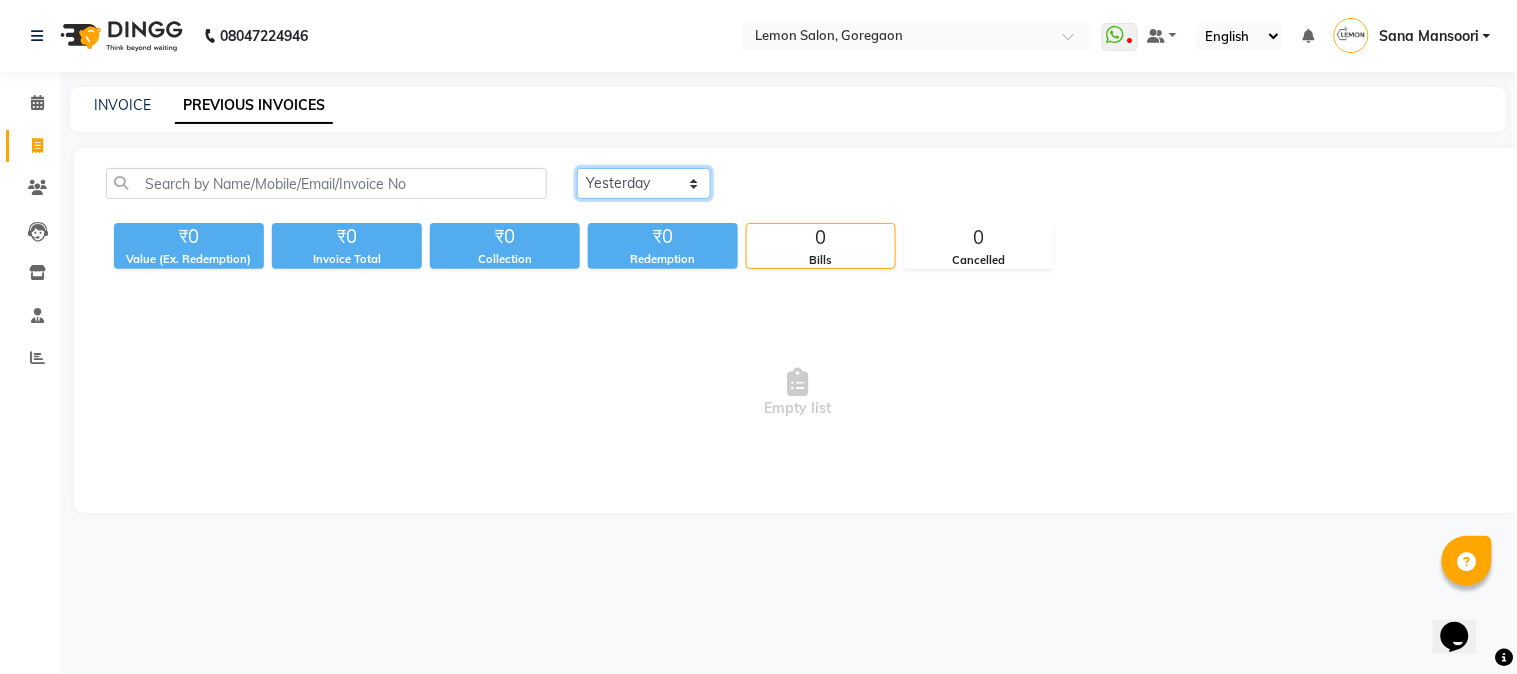 click on "Today Yesterday Custom Range" 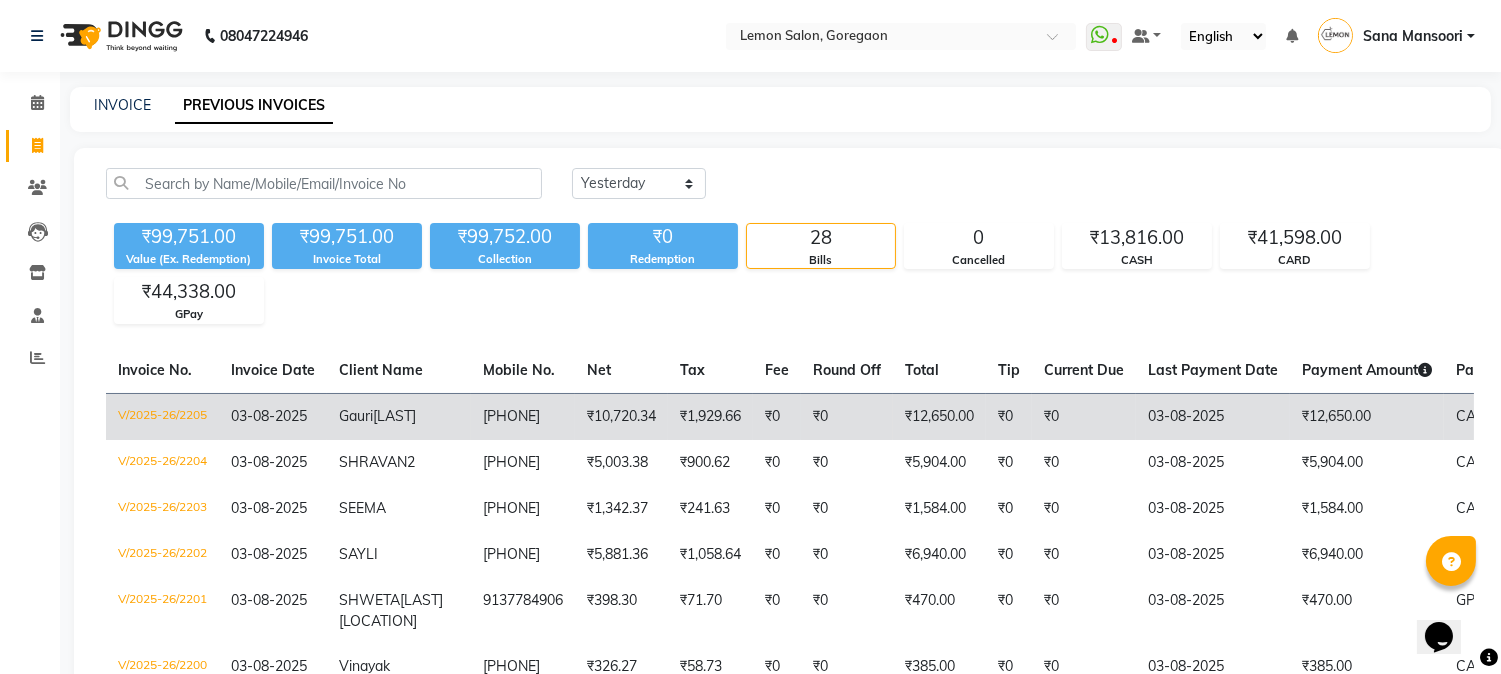 click on "9029044666" 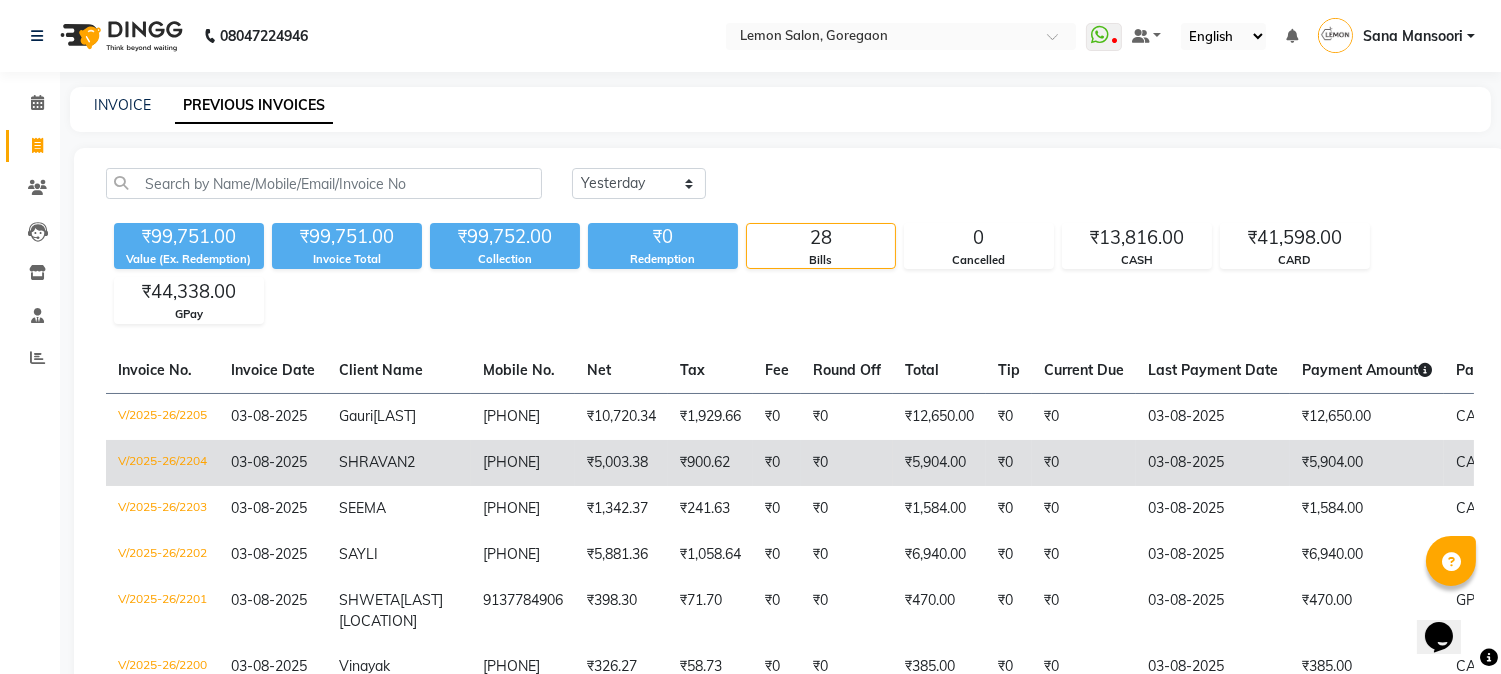 click on "9820297908" 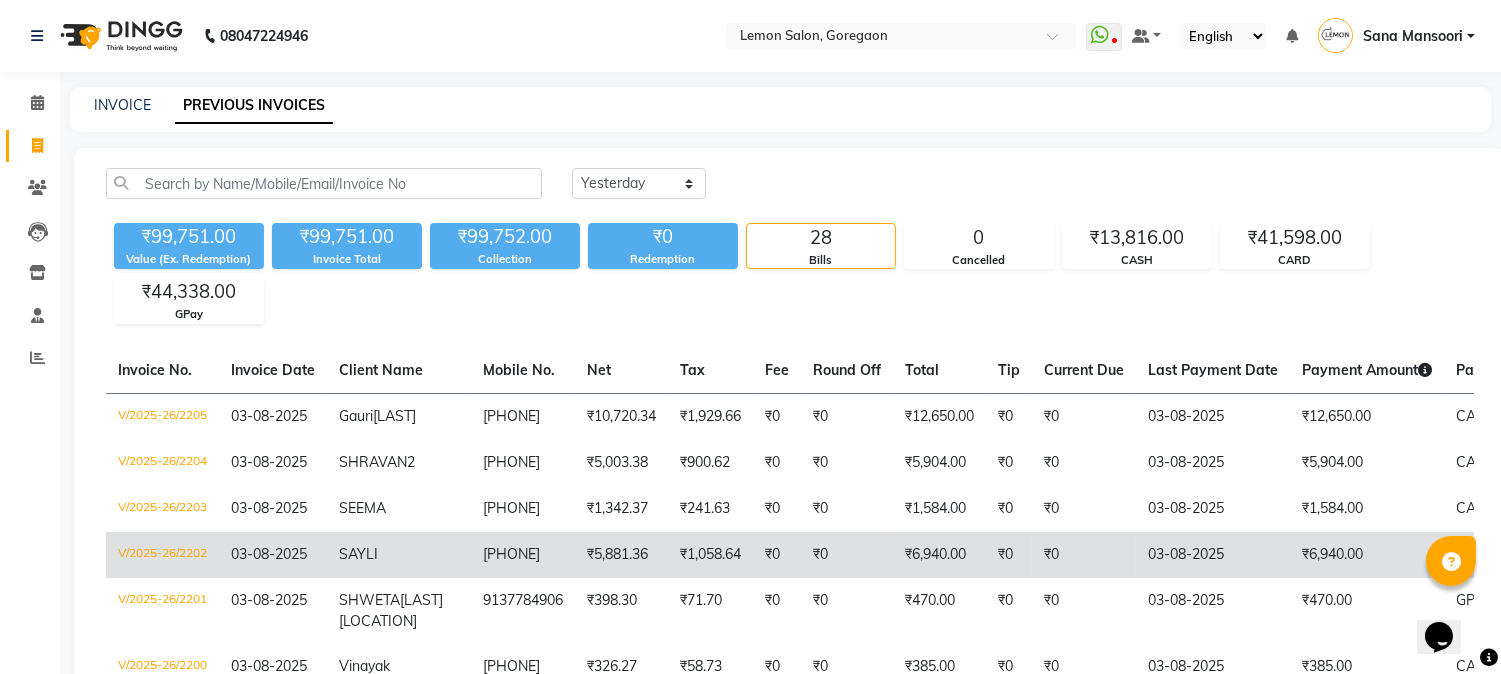 click on "SAYLI" 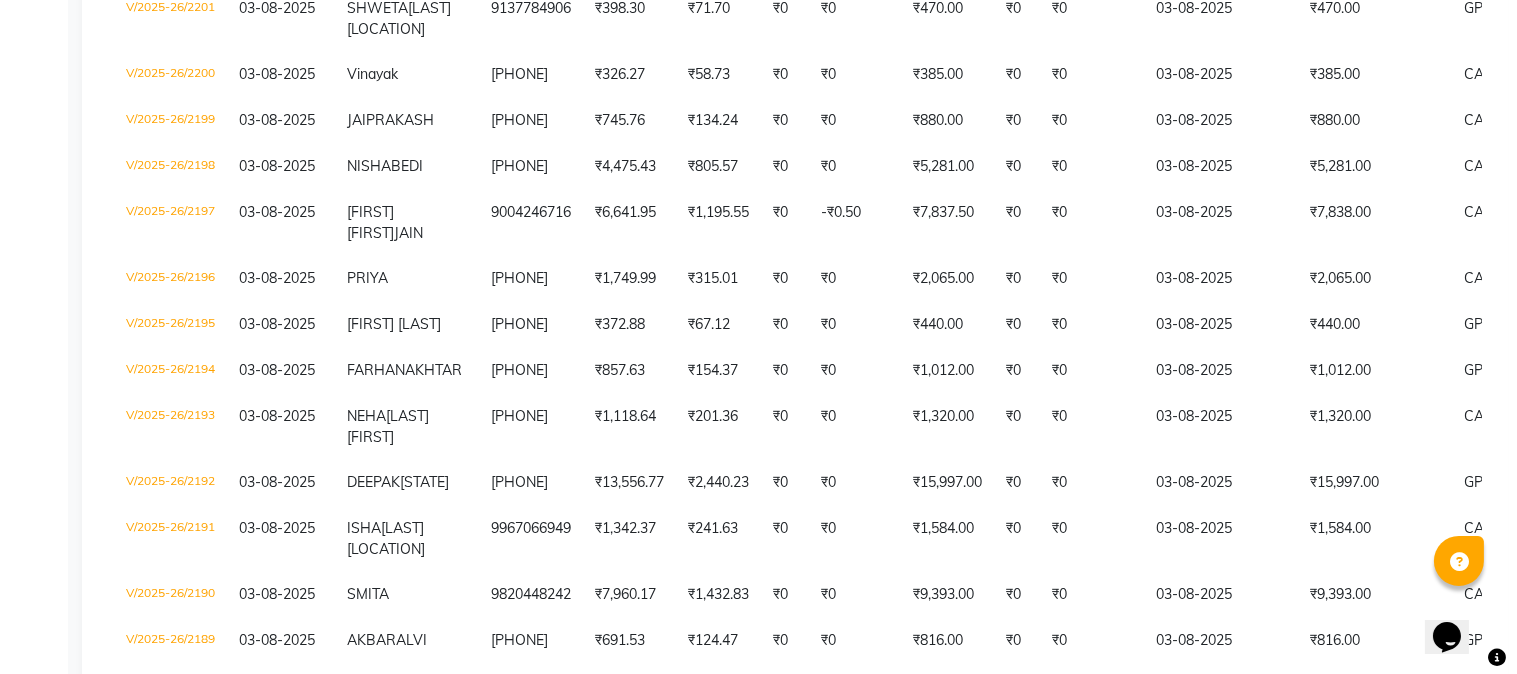 scroll, scrollTop: 0, scrollLeft: 0, axis: both 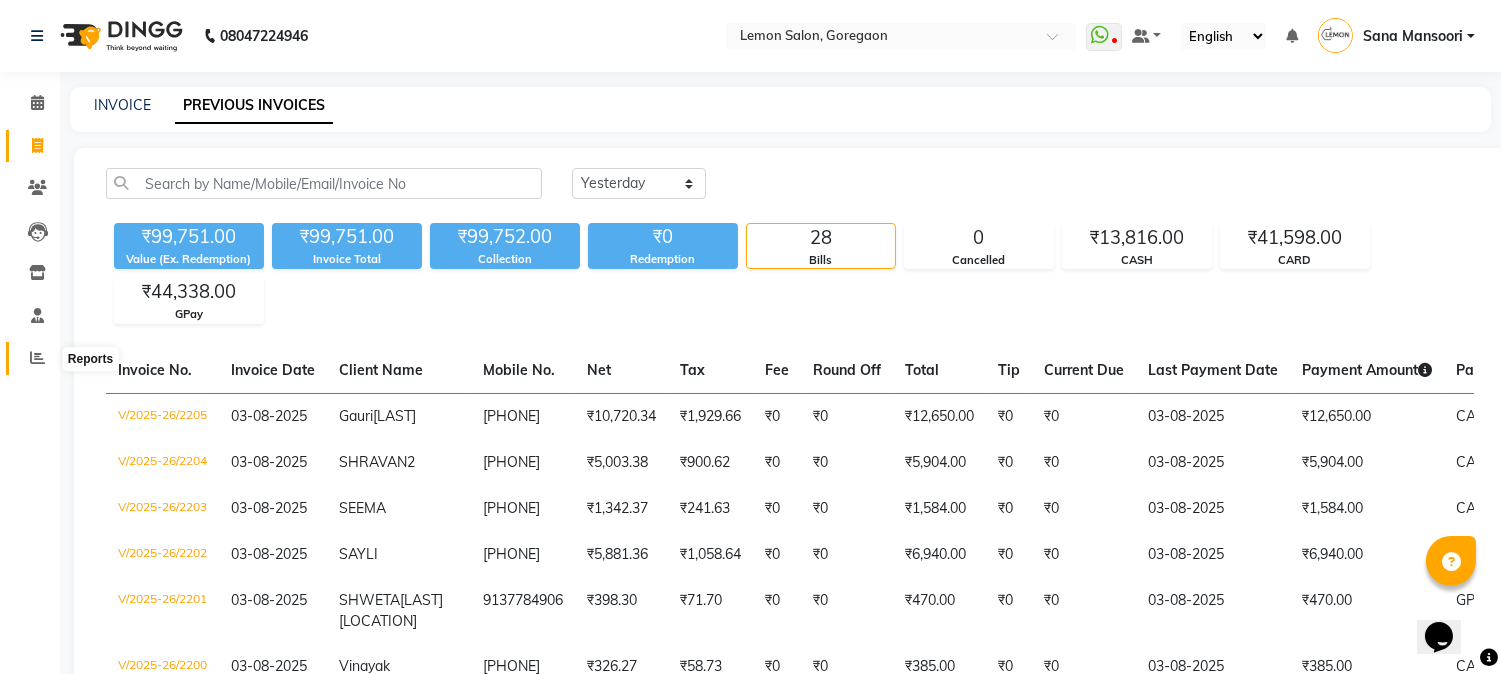 click 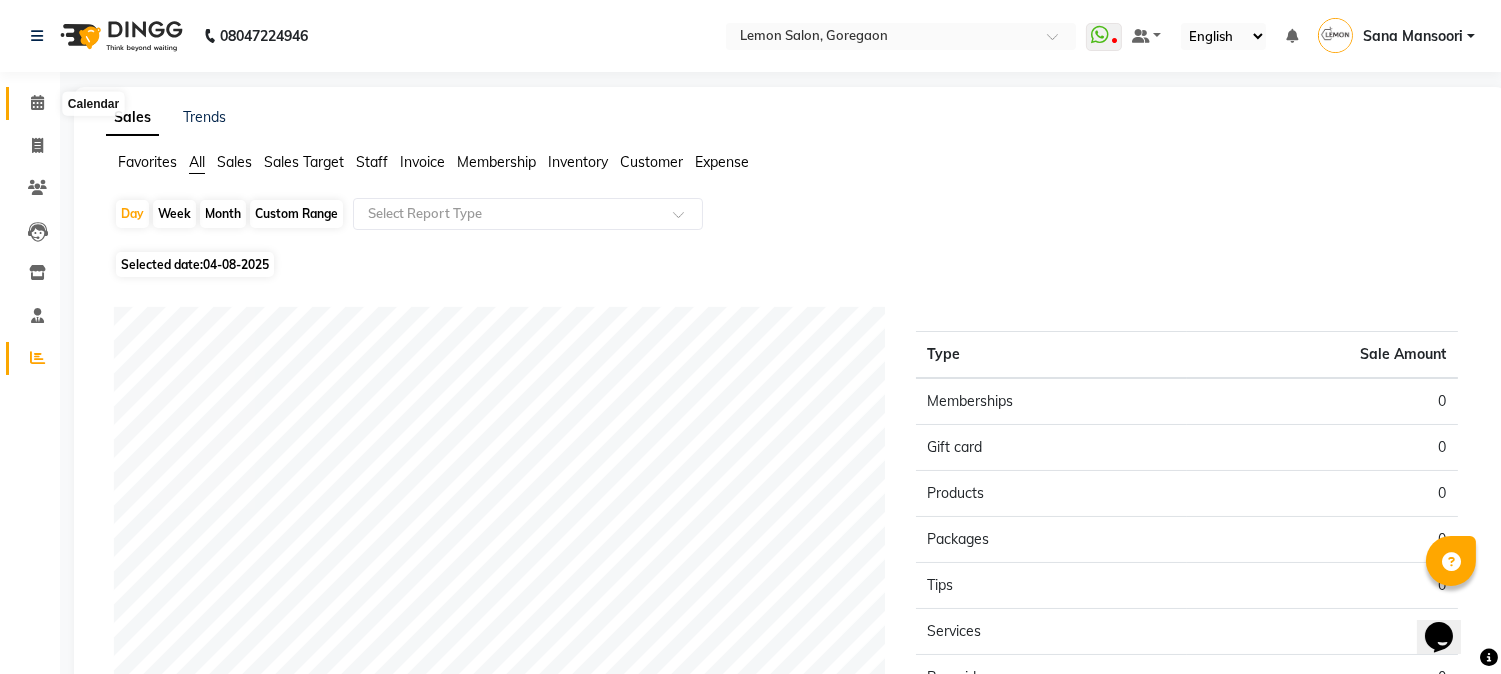 click 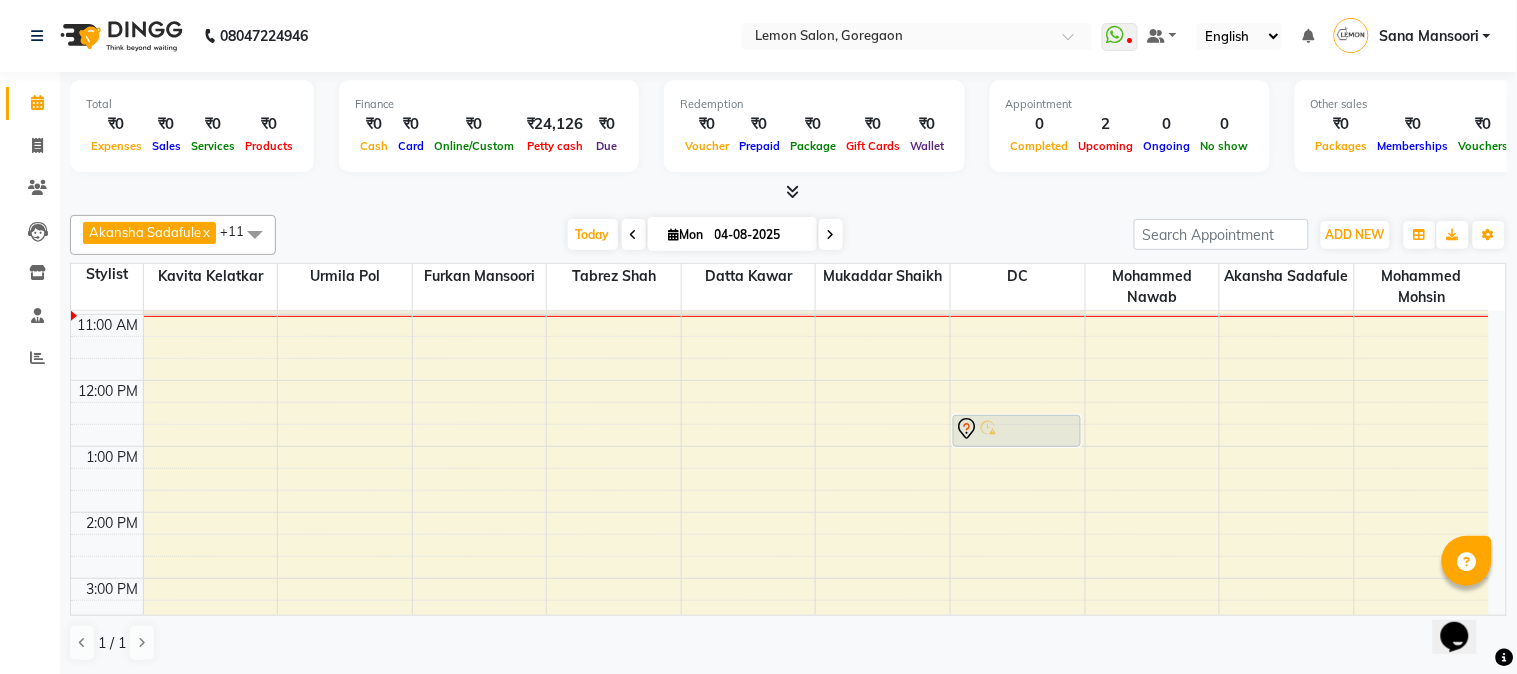 scroll, scrollTop: 133, scrollLeft: 0, axis: vertical 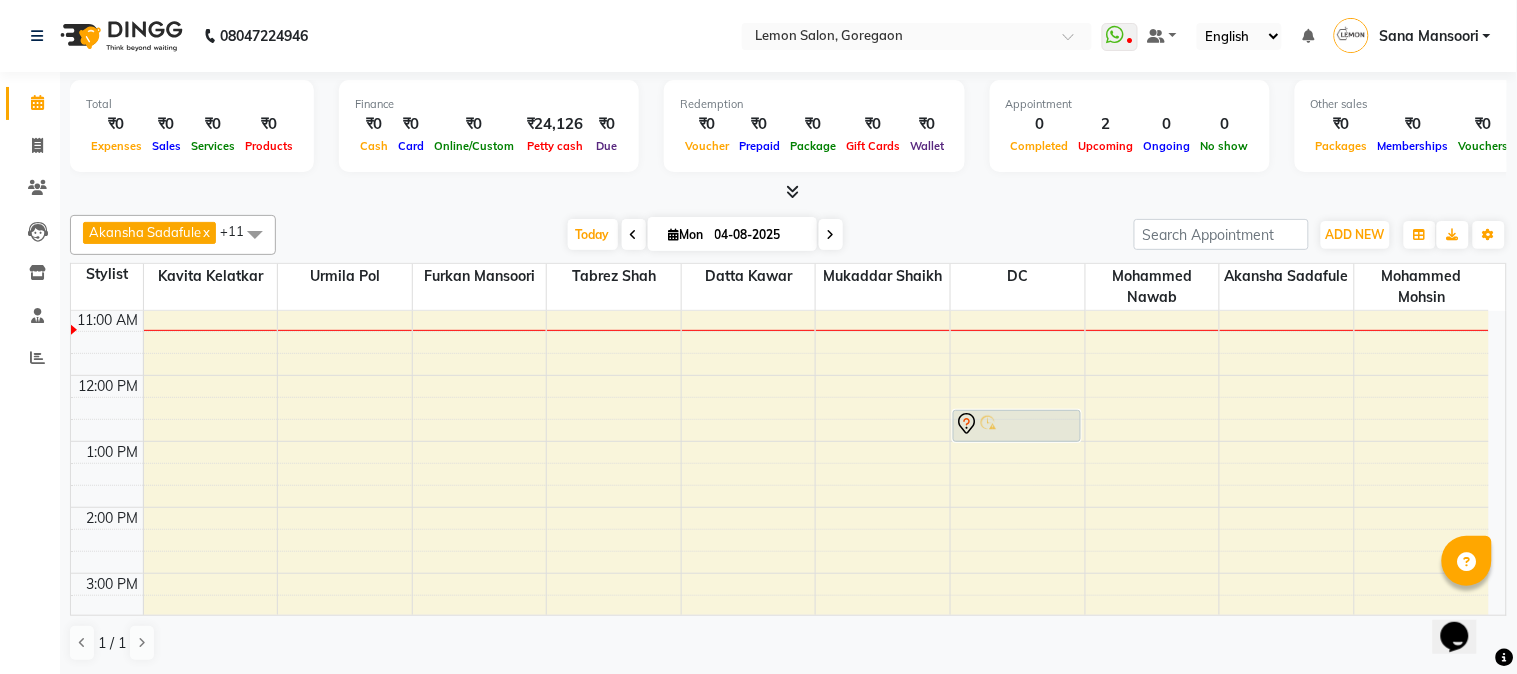 click on "Akansha Sadafule  x Datta Kawar  x DC  x Mohammed Mohsin   x Tabrez Shah   x Urmila Pol  x Mukaddar Shaikh  x Furkan Mansoori  x kavita Kelatkar   x Alam  x Abhay   x Mohammed Nawab   x +11 Select All Akansha Sadafule Asma Dshpande Datta Kawar DC Furkan Mansoori kavita Kelatkar  Manisha Mohammed Mohsin  Mohammed Nawab  Mukaddar Shaikh Sana Mansoori Sandhya Tabrez Shah  Urmila Pol Today  Mon 04-08-2025 Toggle Dropdown Add Appointment Add Invoice Add Expense Add Attendance Add Client Toggle Dropdown Add Appointment Add Invoice Add Expense Add Attendance Add Client ADD NEW Toggle Dropdown Add Appointment Add Invoice Add Expense Add Attendance Add Client Akansha Sadafule  x Datta Kawar  x DC  x Mohammed Mohsin   x Tabrez Shah   x Urmila Pol  x Mukaddar Shaikh  x Furkan Mansoori  x kavita Kelatkar   x Alam  x Abhay   x Mohammed Nawab   x +11 Select All Akansha Sadafule Asma Dshpande Datta Kawar DC Furkan Mansoori kavita Kelatkar  Manisha Mohammed Mohsin  Mohammed Nawab  Mukaddar Shaikh Zoom" 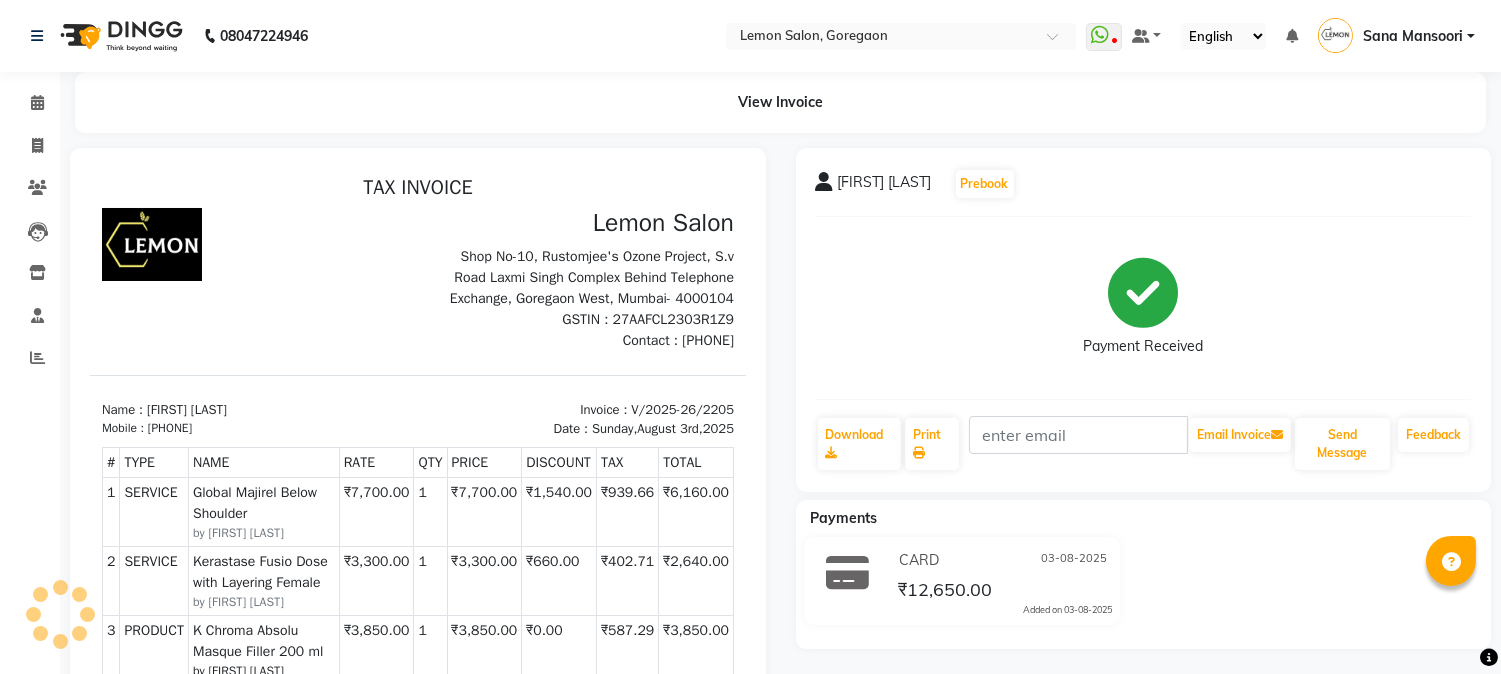 scroll, scrollTop: 0, scrollLeft: 0, axis: both 